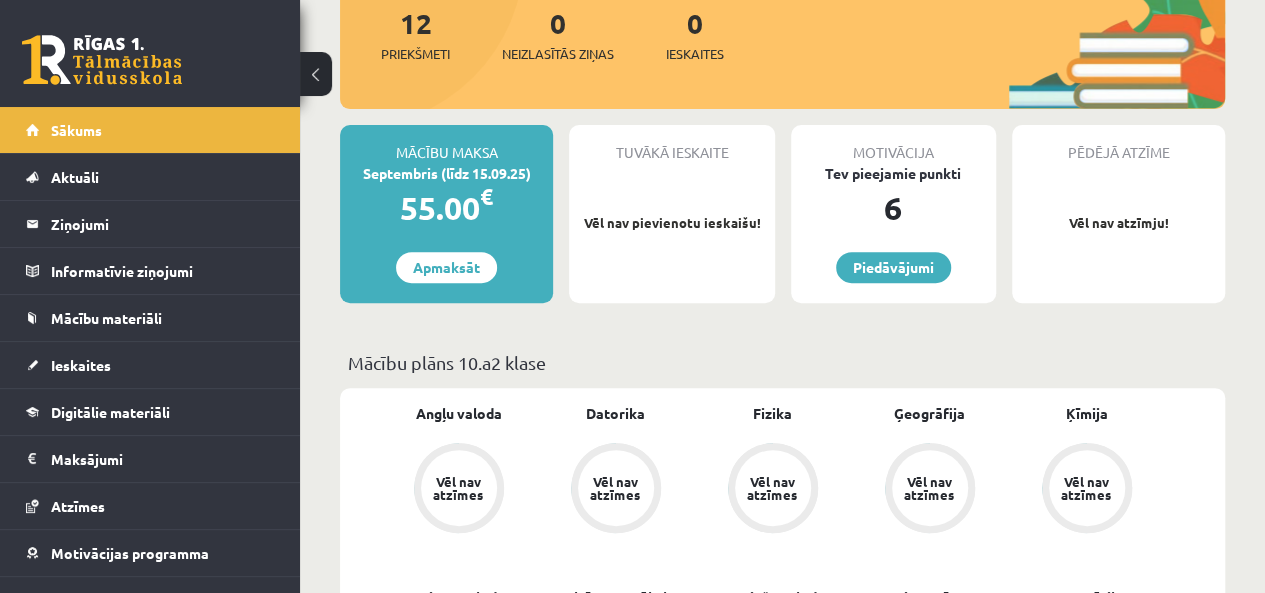 scroll, scrollTop: 280, scrollLeft: 0, axis: vertical 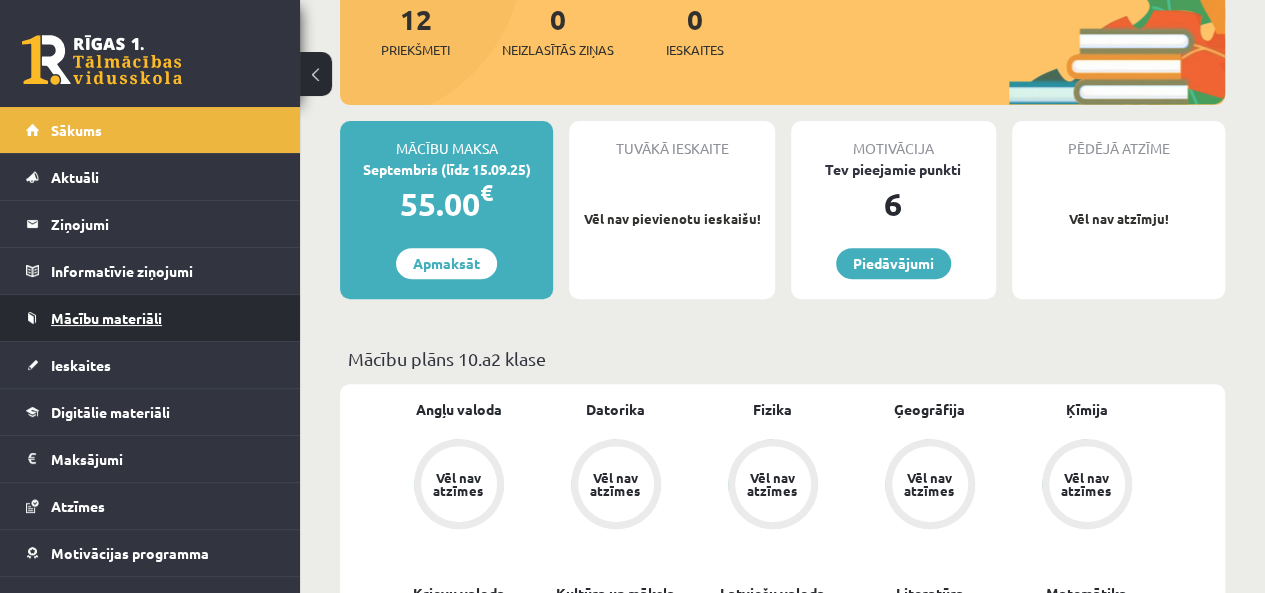 click on "Mācību materiāli" at bounding box center [106, 318] 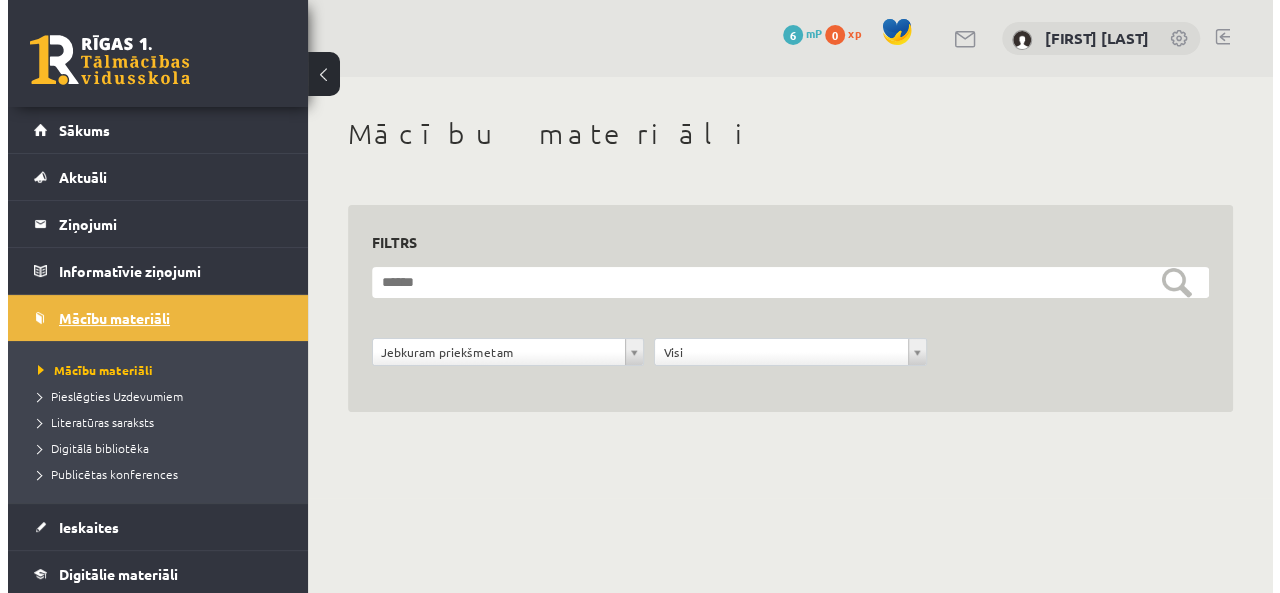scroll, scrollTop: 0, scrollLeft: 0, axis: both 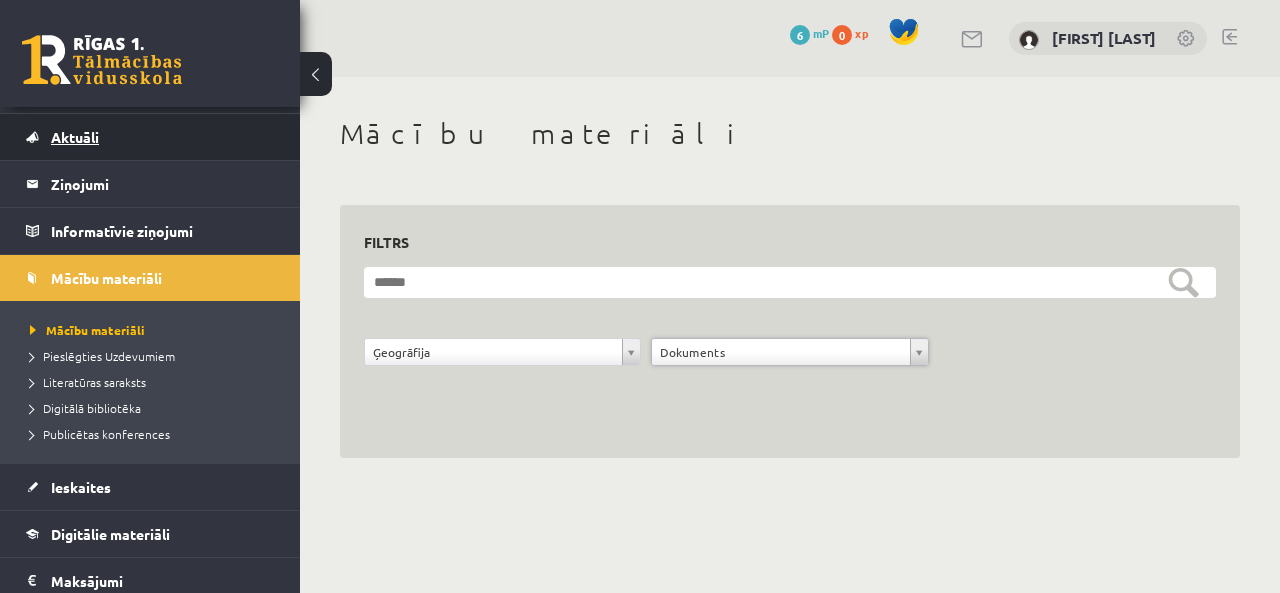 click on "Aktuāli" at bounding box center (150, 137) 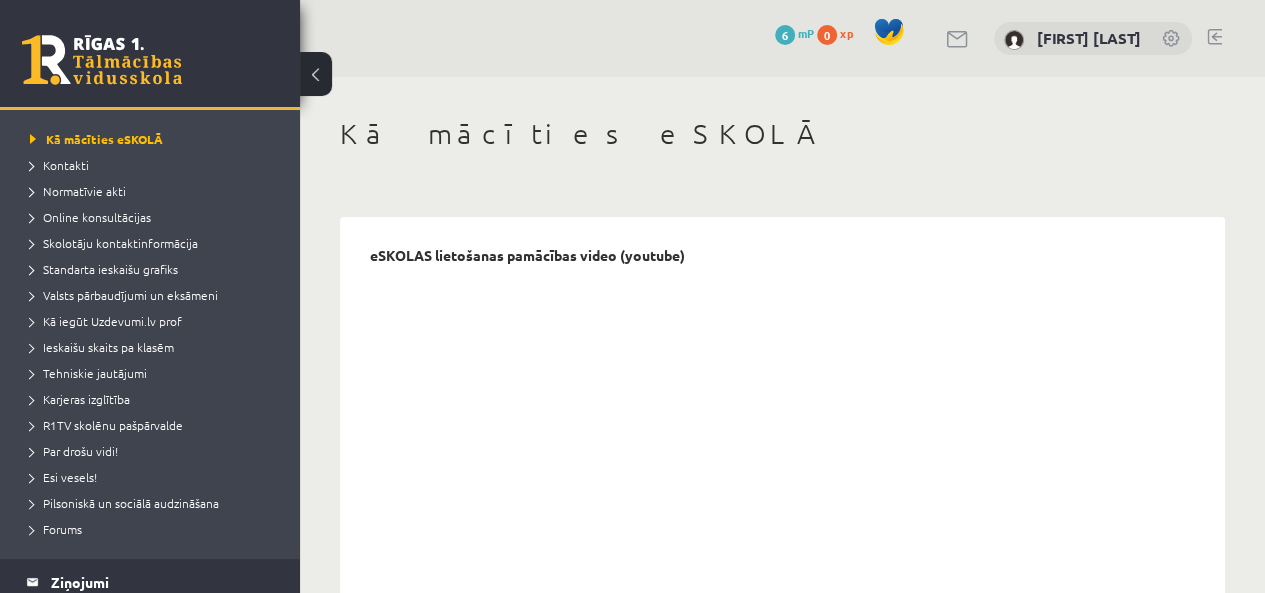 scroll, scrollTop: 120, scrollLeft: 0, axis: vertical 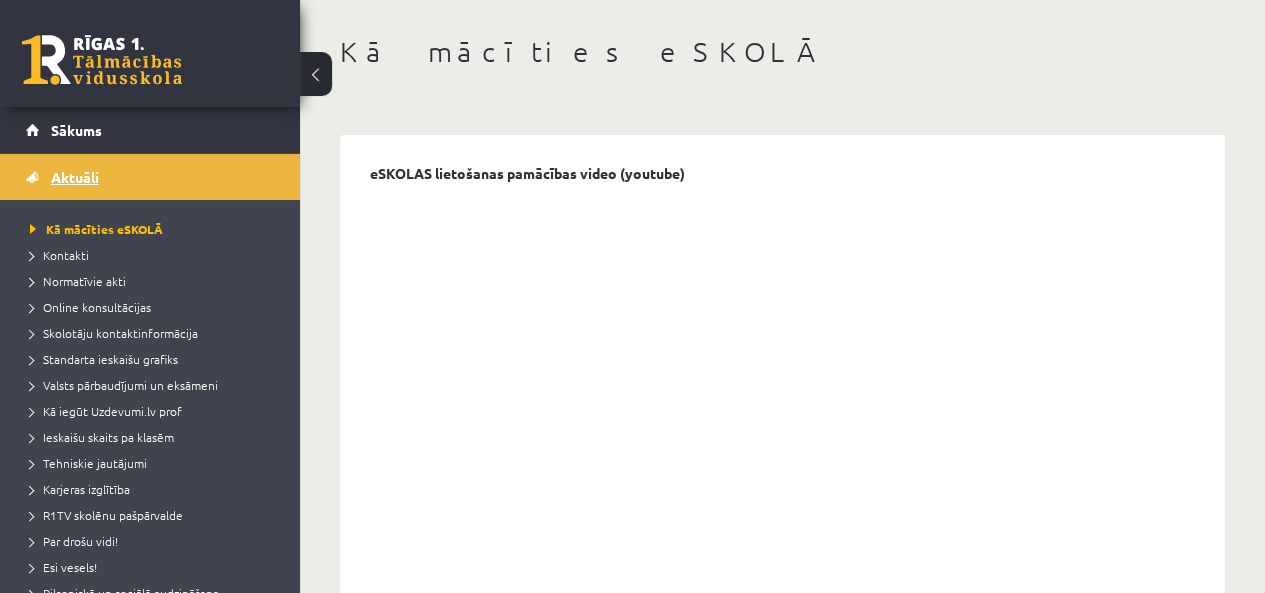click on "Aktuāli" at bounding box center (150, 177) 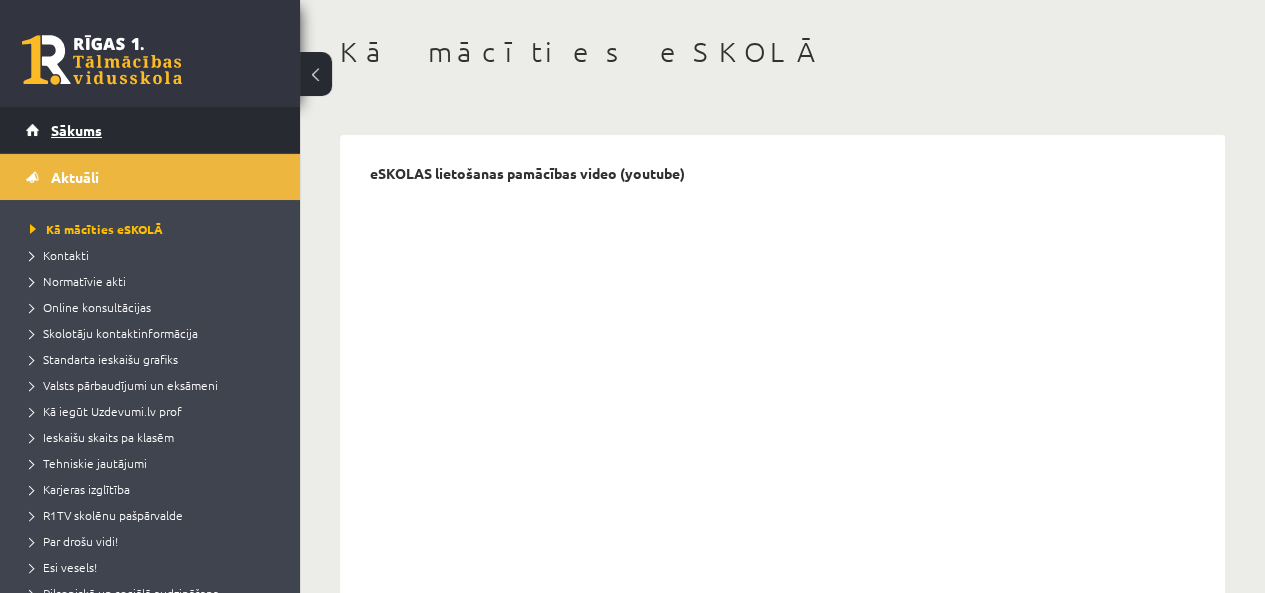 click on "Sākums" at bounding box center (76, 130) 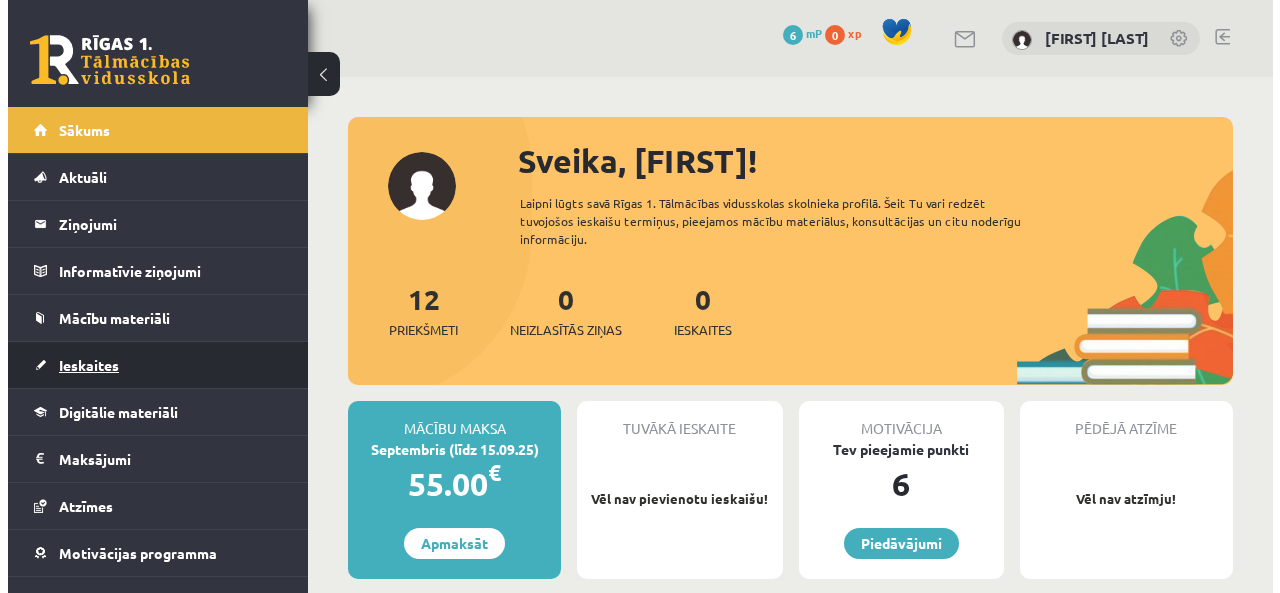 scroll, scrollTop: 0, scrollLeft: 0, axis: both 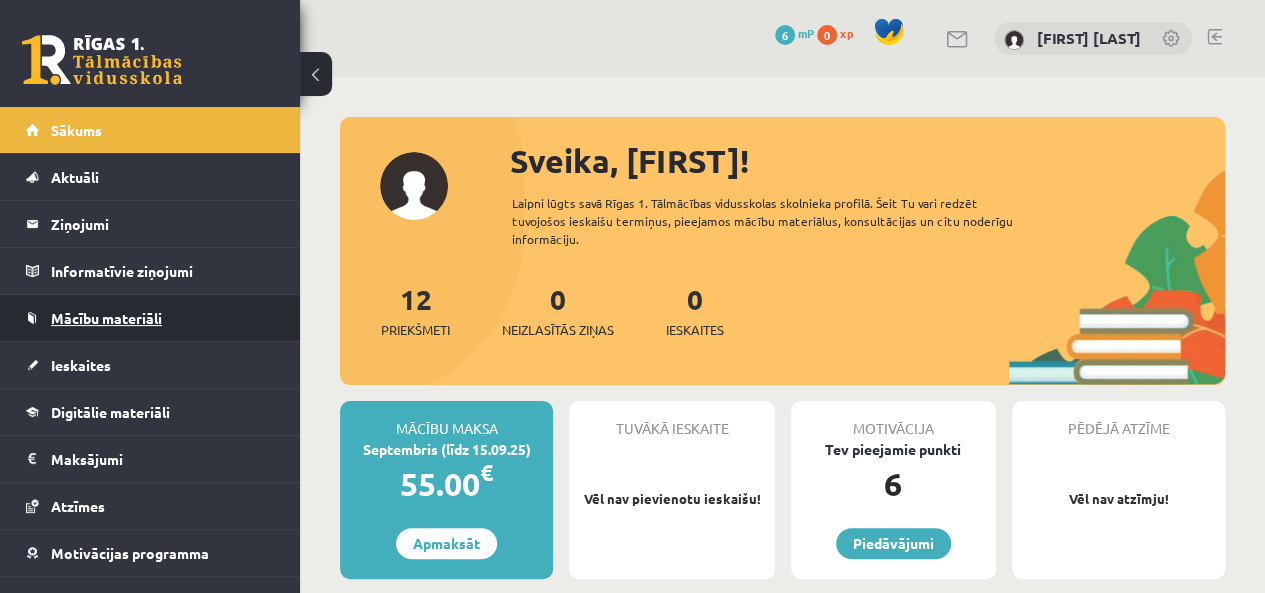 click on "Mācību materiāli" at bounding box center [106, 318] 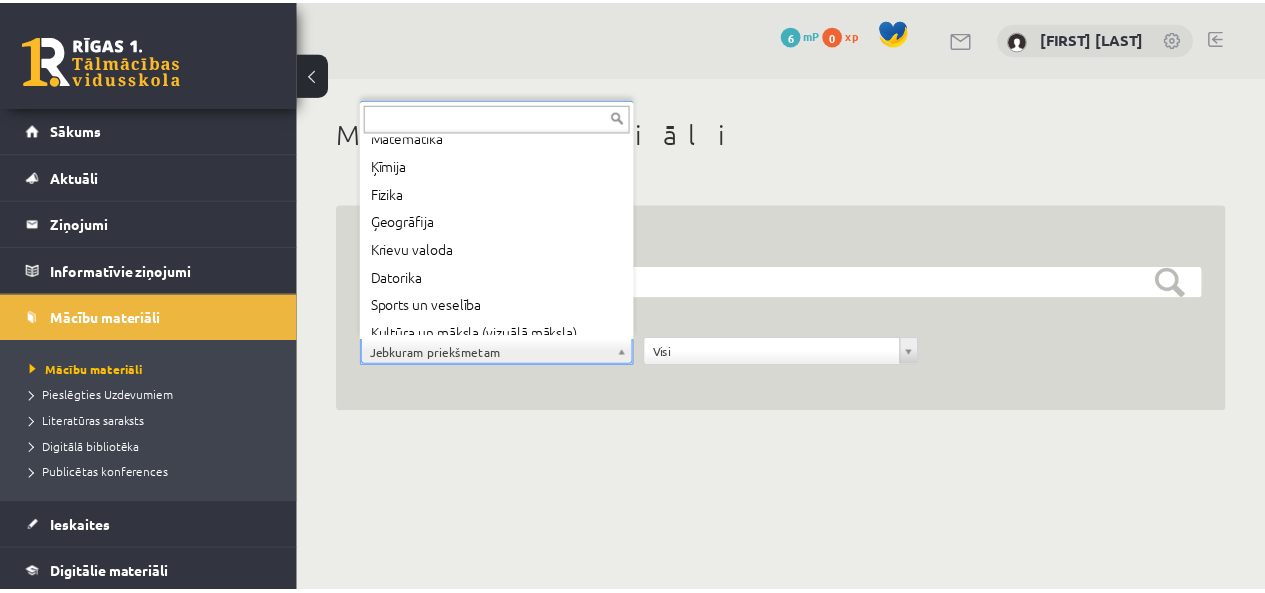 scroll, scrollTop: 164, scrollLeft: 0, axis: vertical 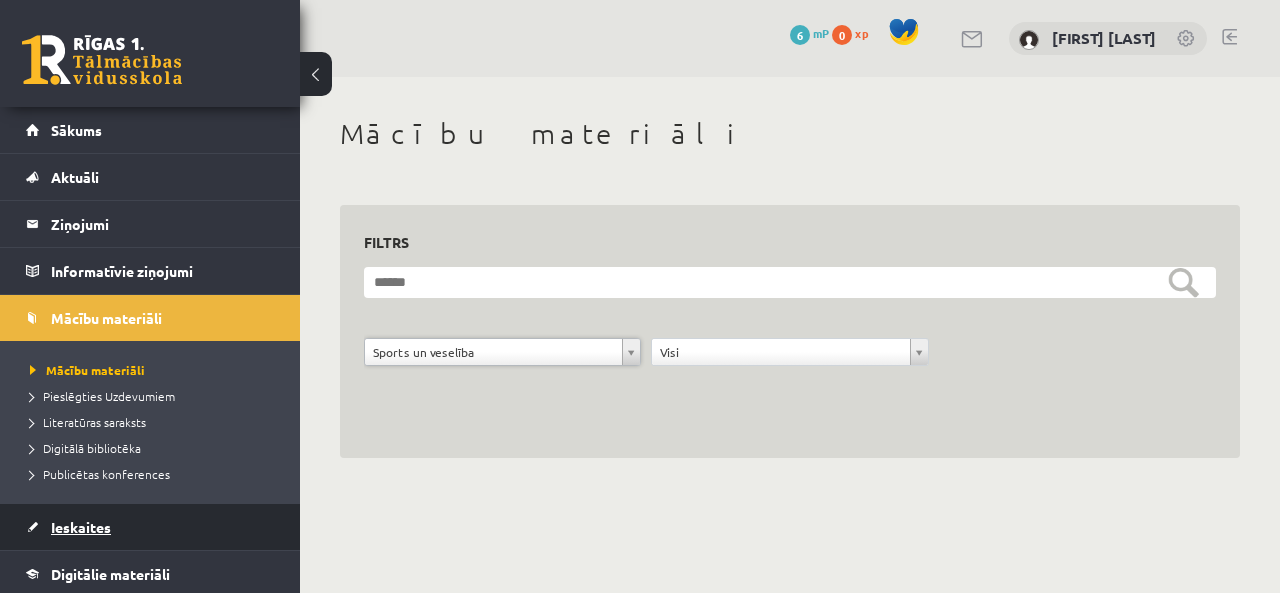 click on "Ieskaites" at bounding box center (81, 527) 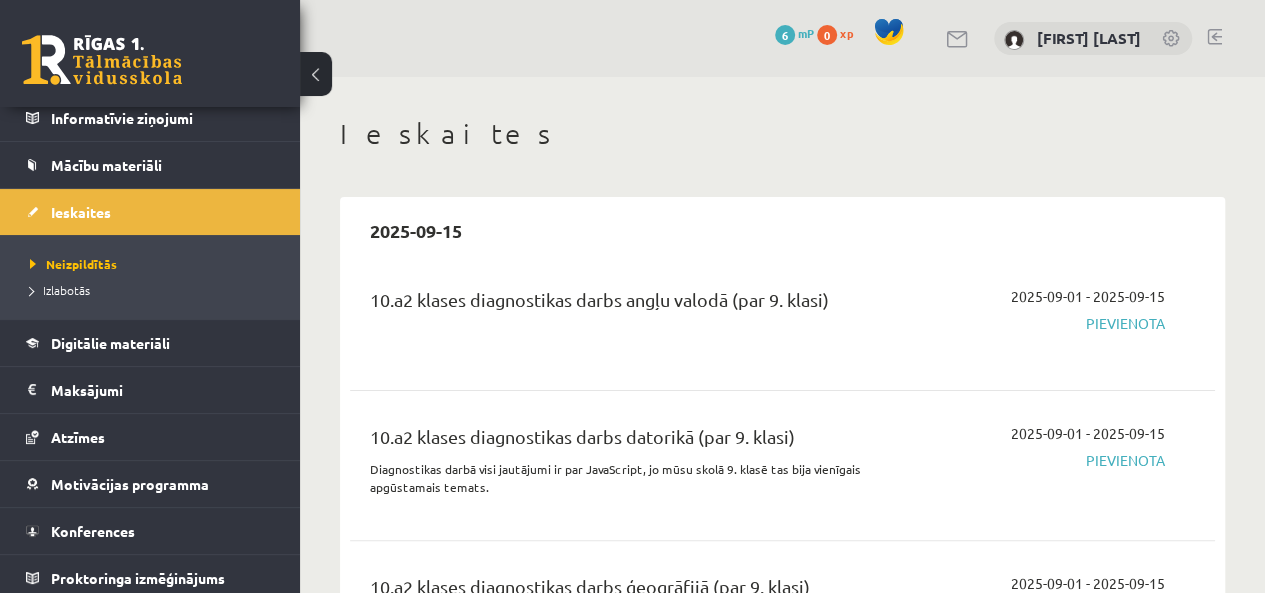 scroll, scrollTop: 156, scrollLeft: 0, axis: vertical 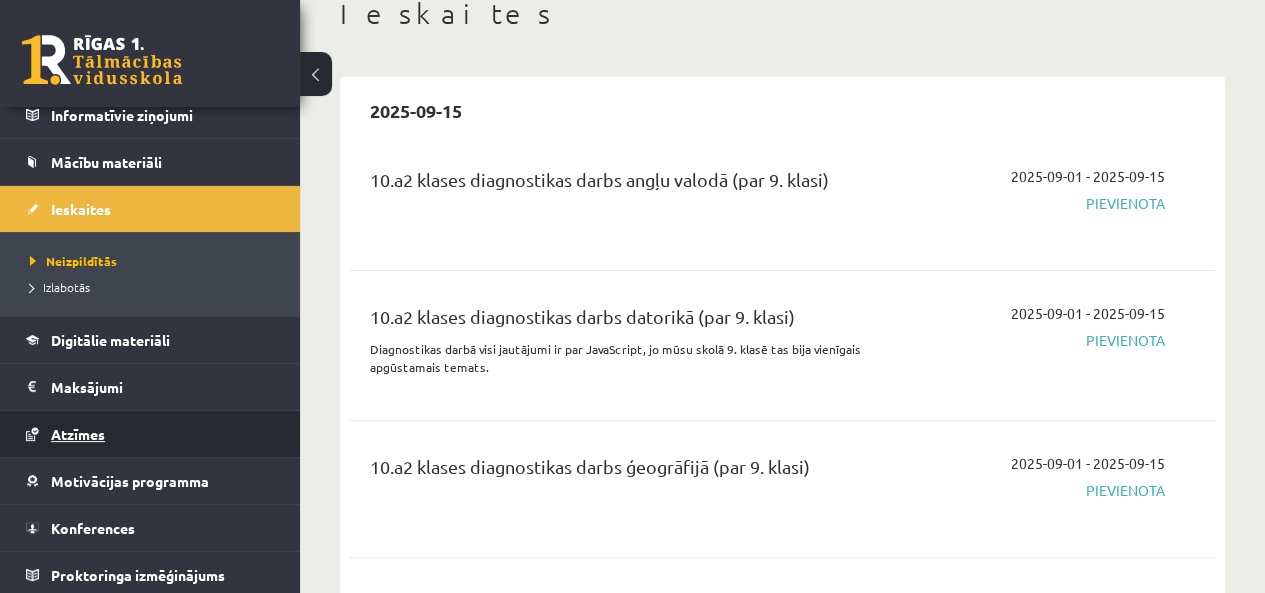 click on "Atzīmes" at bounding box center [150, 434] 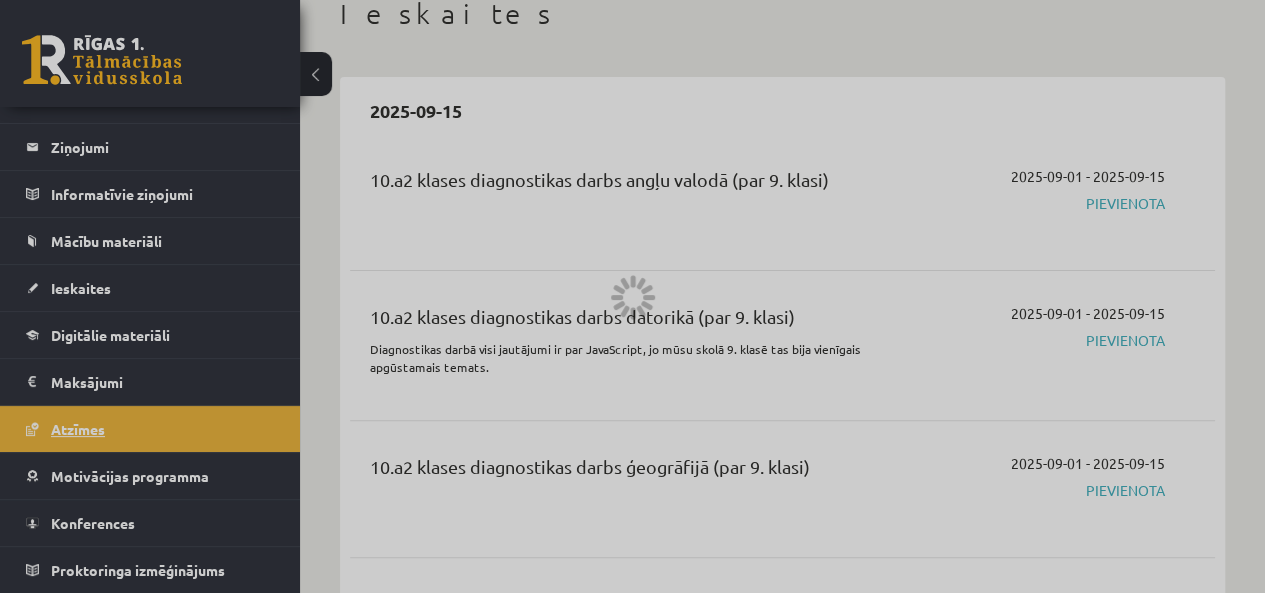 scroll, scrollTop: 72, scrollLeft: 0, axis: vertical 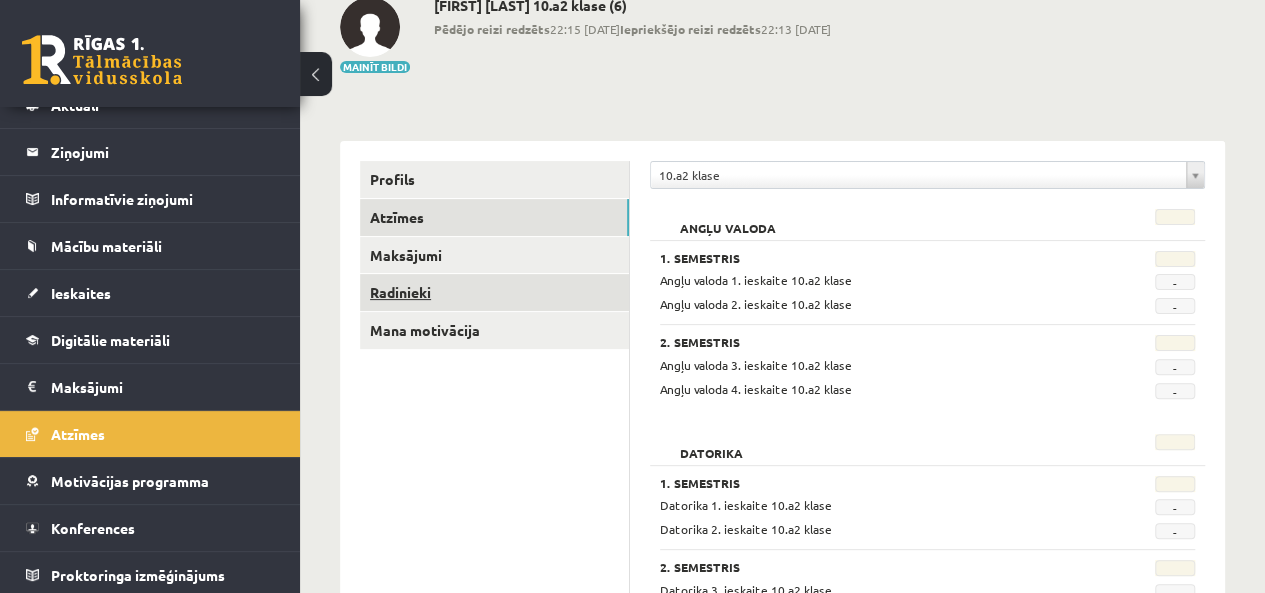 click on "Radinieki" at bounding box center (494, 292) 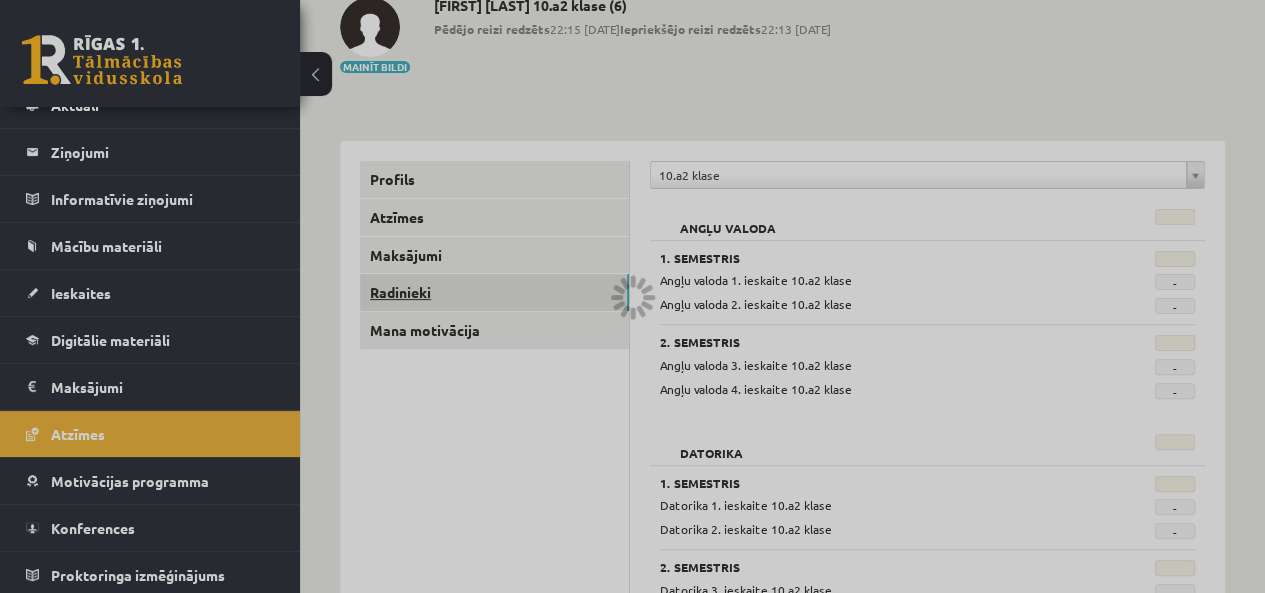 scroll, scrollTop: 117, scrollLeft: 0, axis: vertical 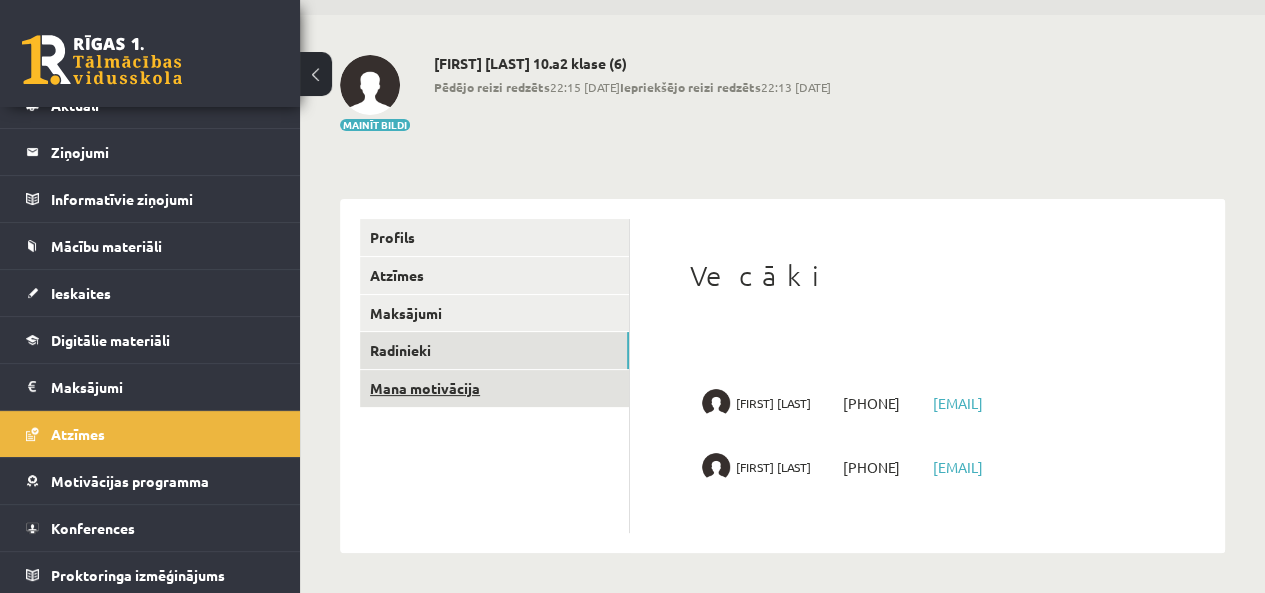 click on "Mana motivācija" at bounding box center [494, 388] 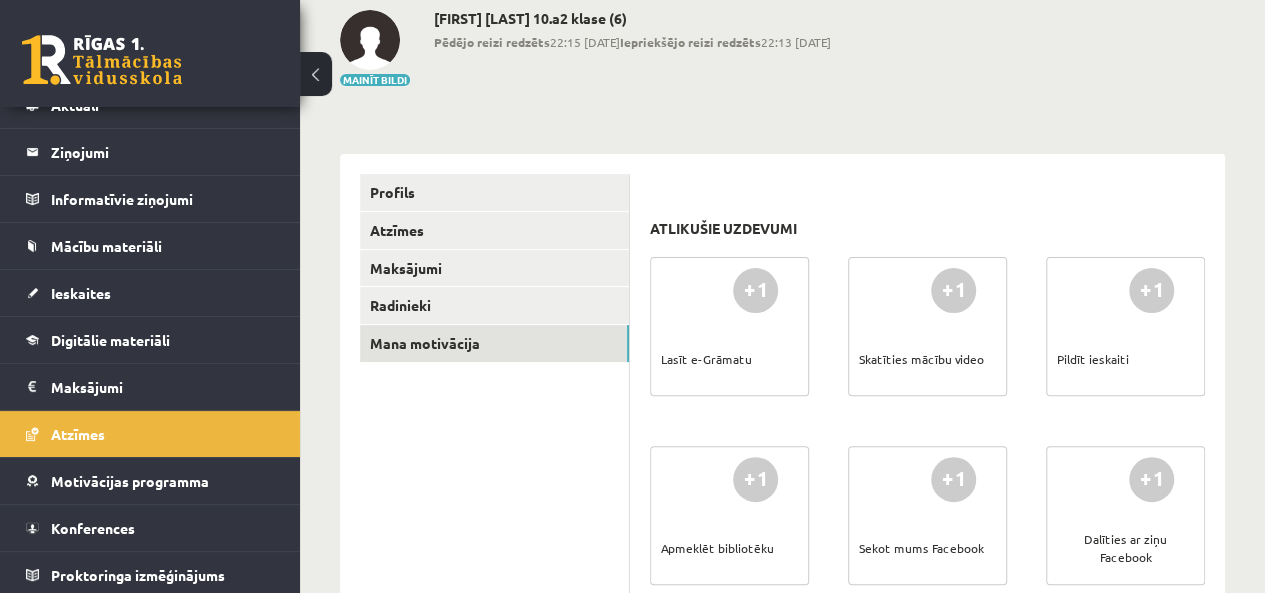scroll, scrollTop: 0, scrollLeft: 0, axis: both 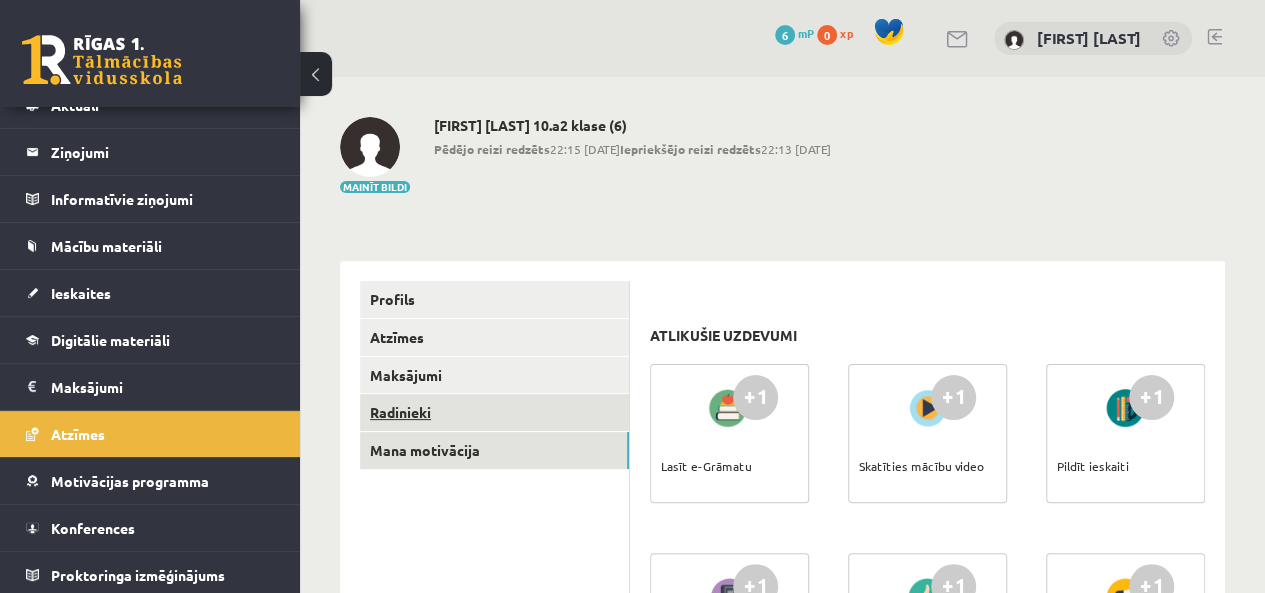 click on "Radinieki" at bounding box center [494, 412] 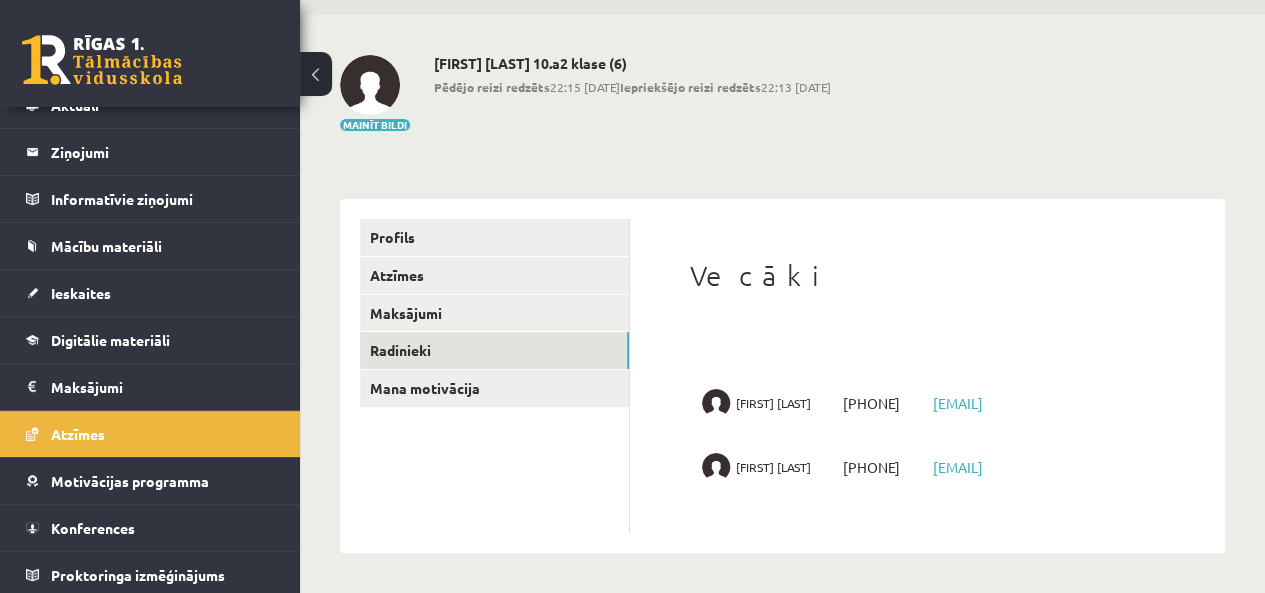 scroll, scrollTop: 117, scrollLeft: 0, axis: vertical 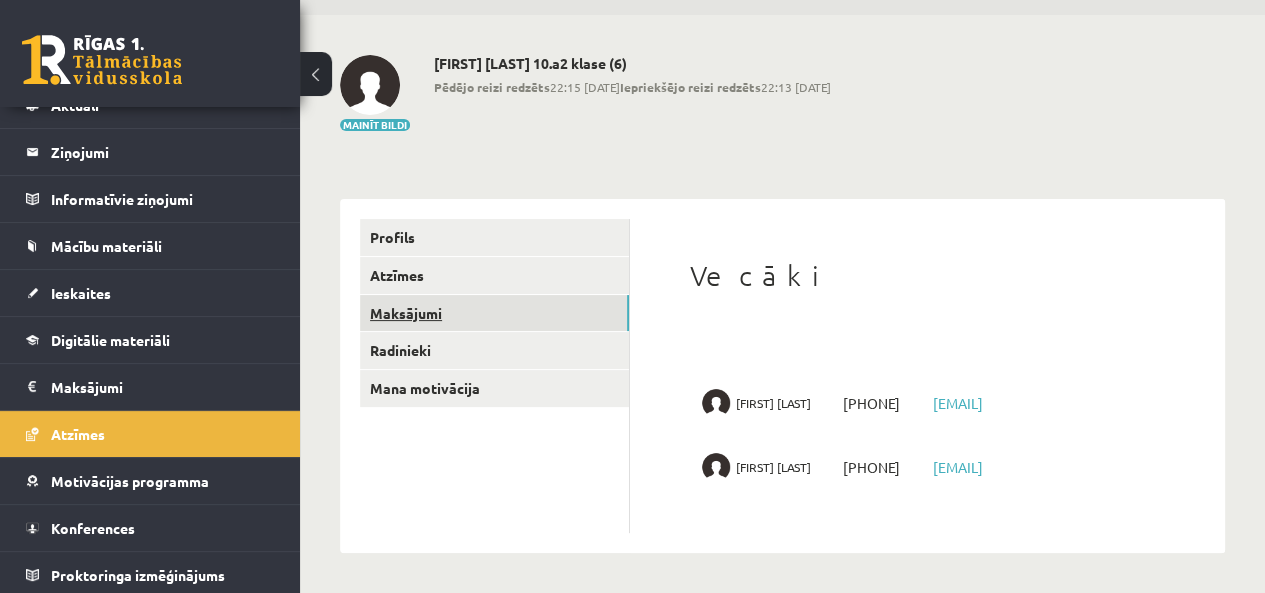 click on "Maksājumi" at bounding box center [494, 313] 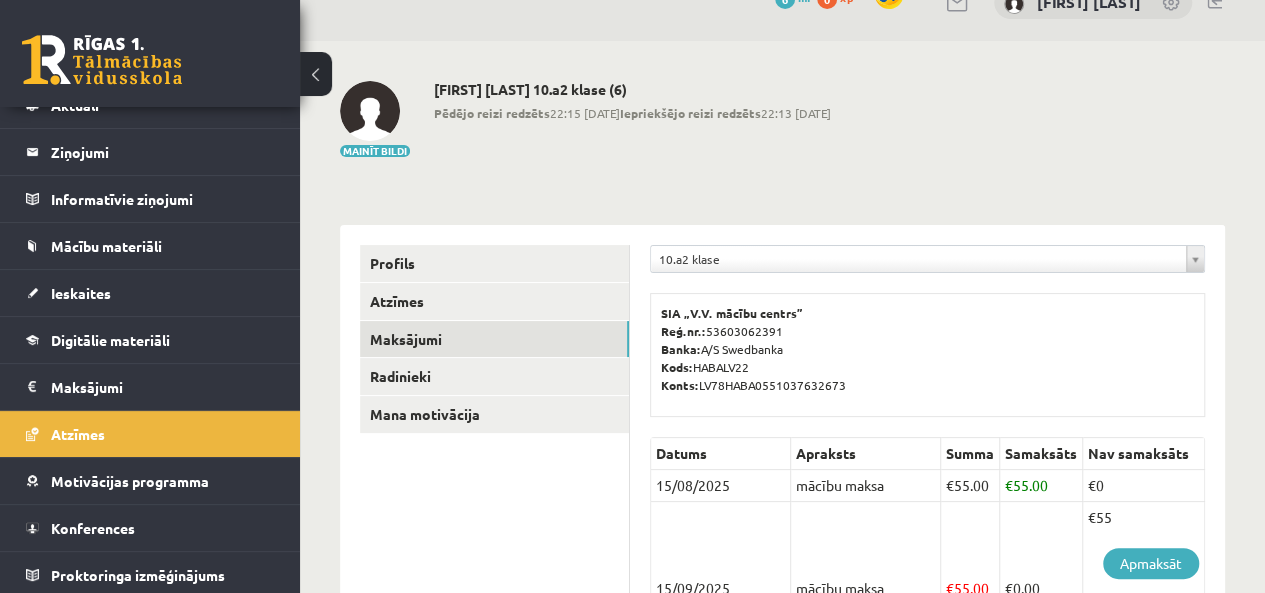 scroll, scrollTop: 0, scrollLeft: 0, axis: both 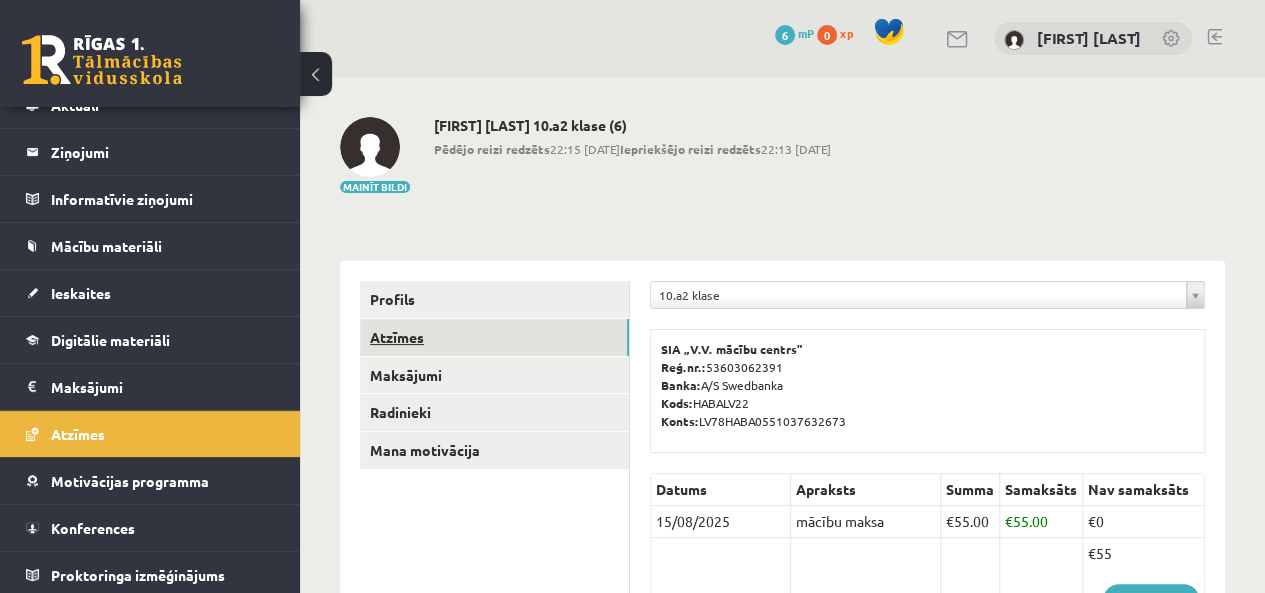 click on "Atzīmes" at bounding box center [494, 337] 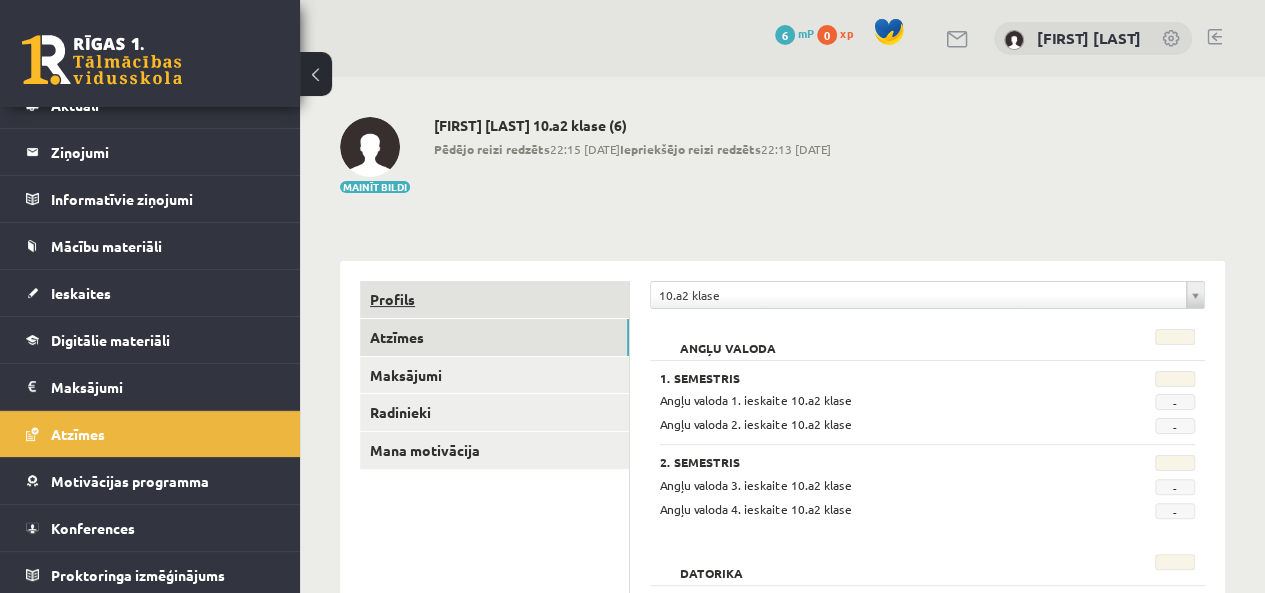 click on "Profils" at bounding box center (494, 299) 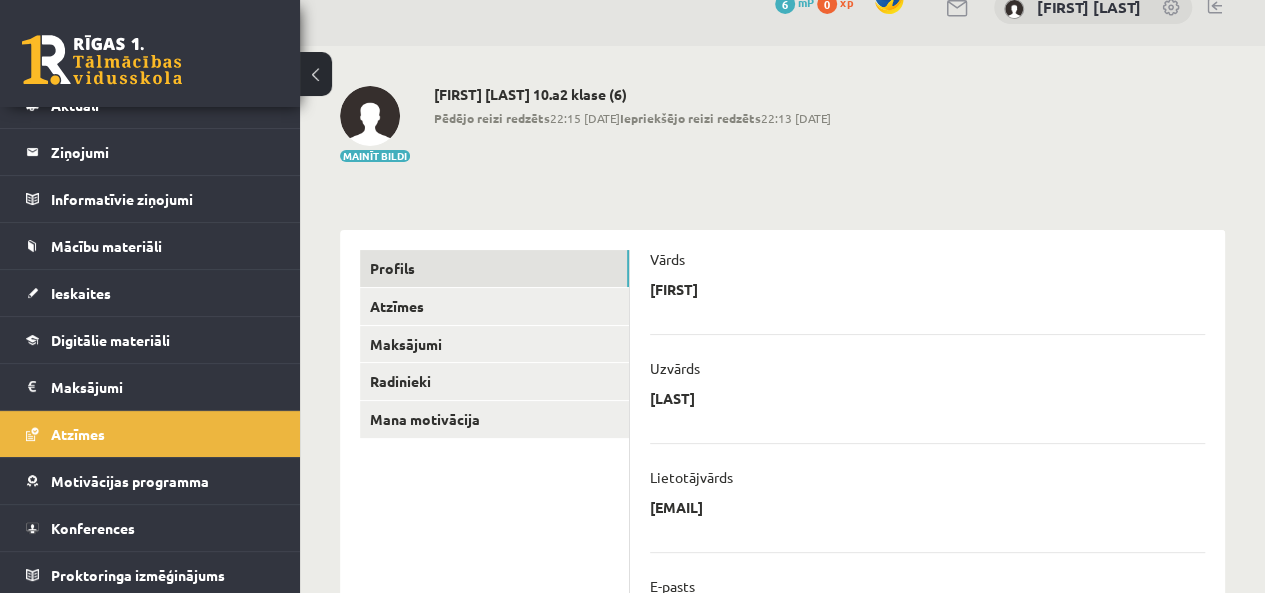 scroll, scrollTop: 0, scrollLeft: 0, axis: both 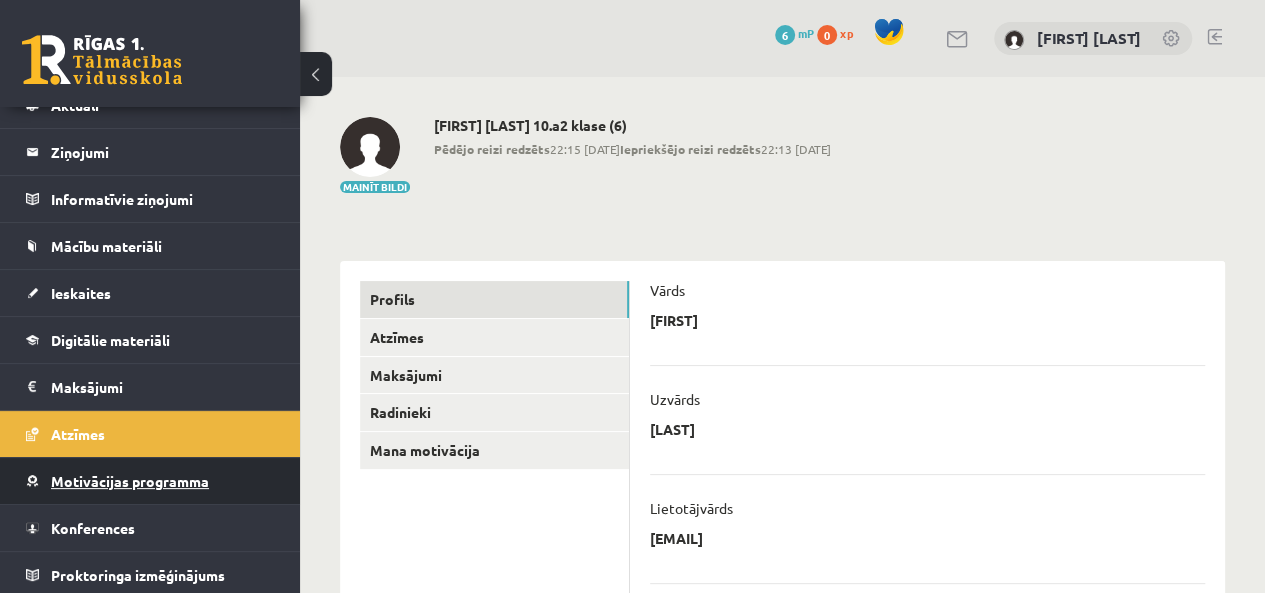 click on "Motivācijas programma" at bounding box center [150, 481] 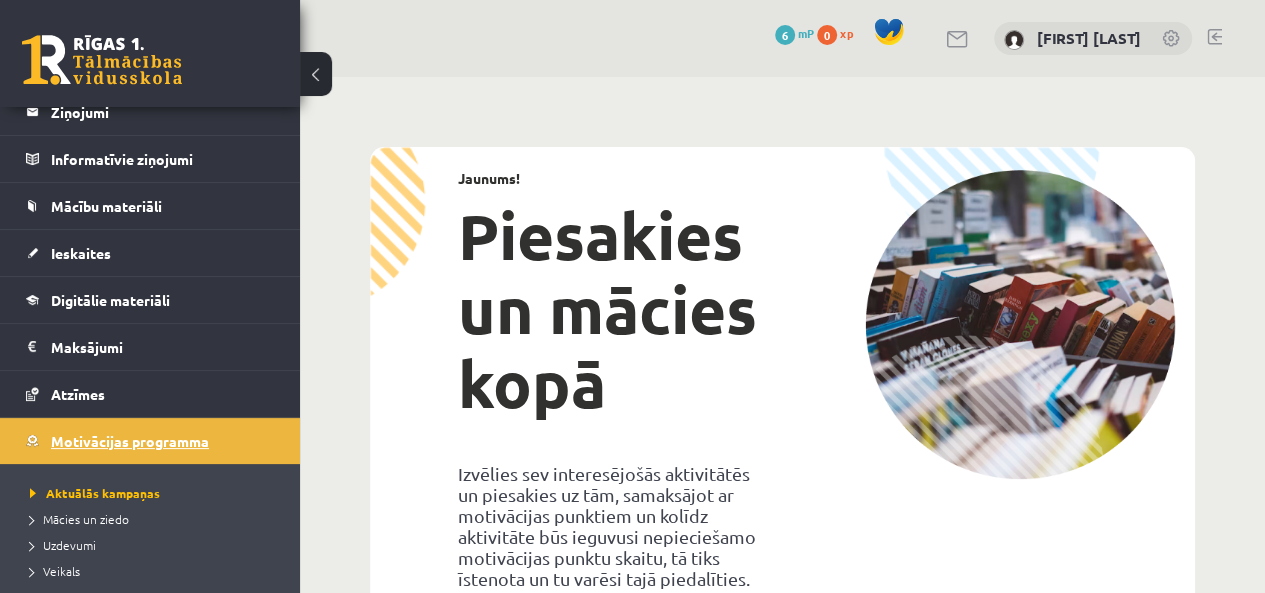 scroll, scrollTop: 152, scrollLeft: 0, axis: vertical 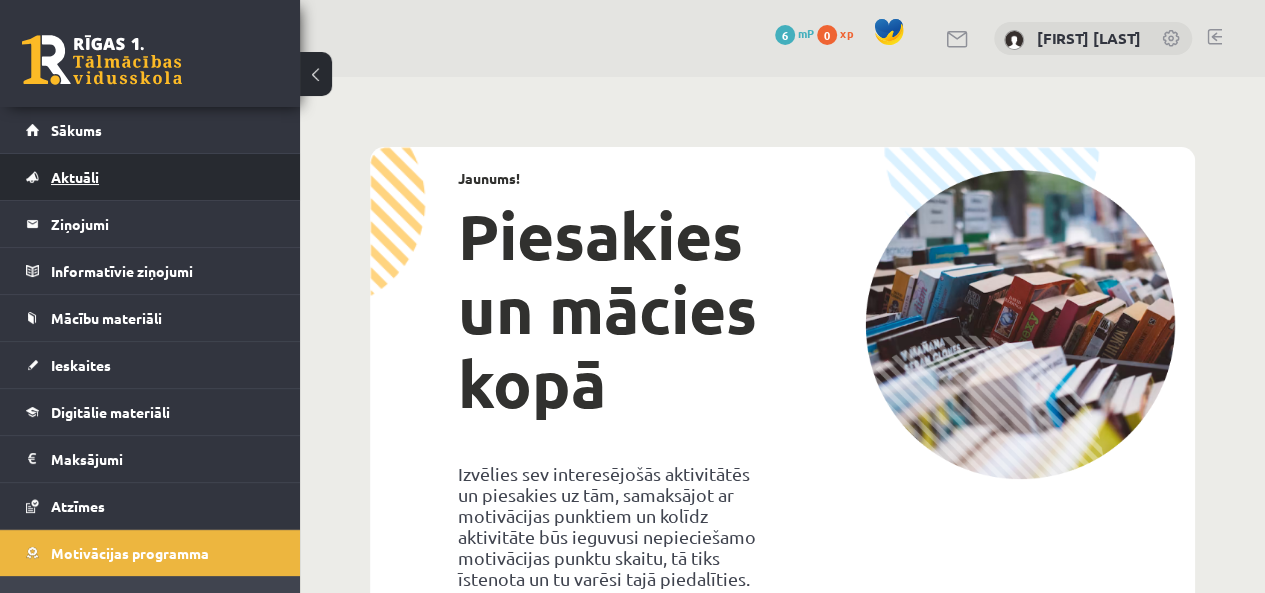 click on "Aktuāli" at bounding box center (150, 177) 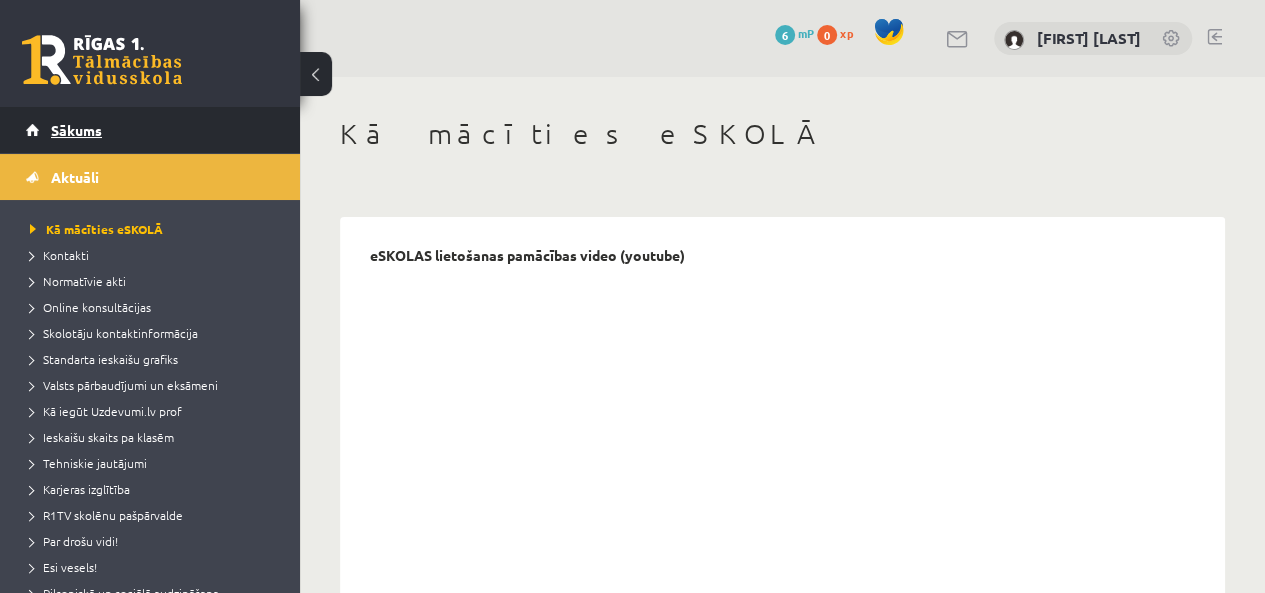 click on "Sākums" at bounding box center (150, 130) 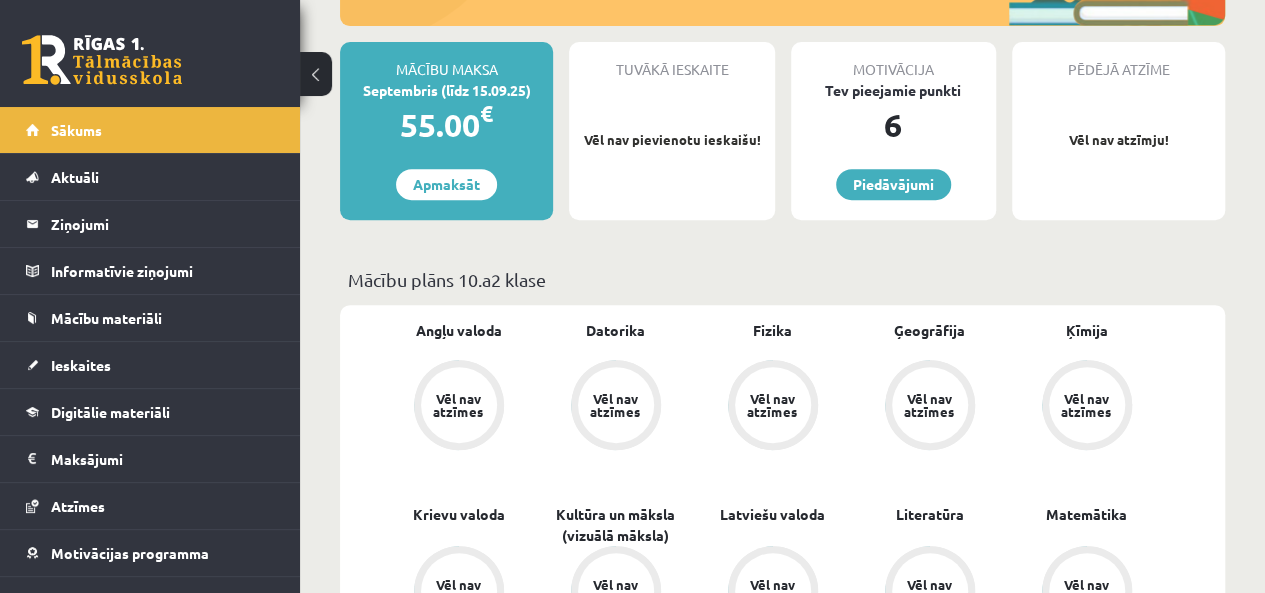 scroll, scrollTop: 360, scrollLeft: 0, axis: vertical 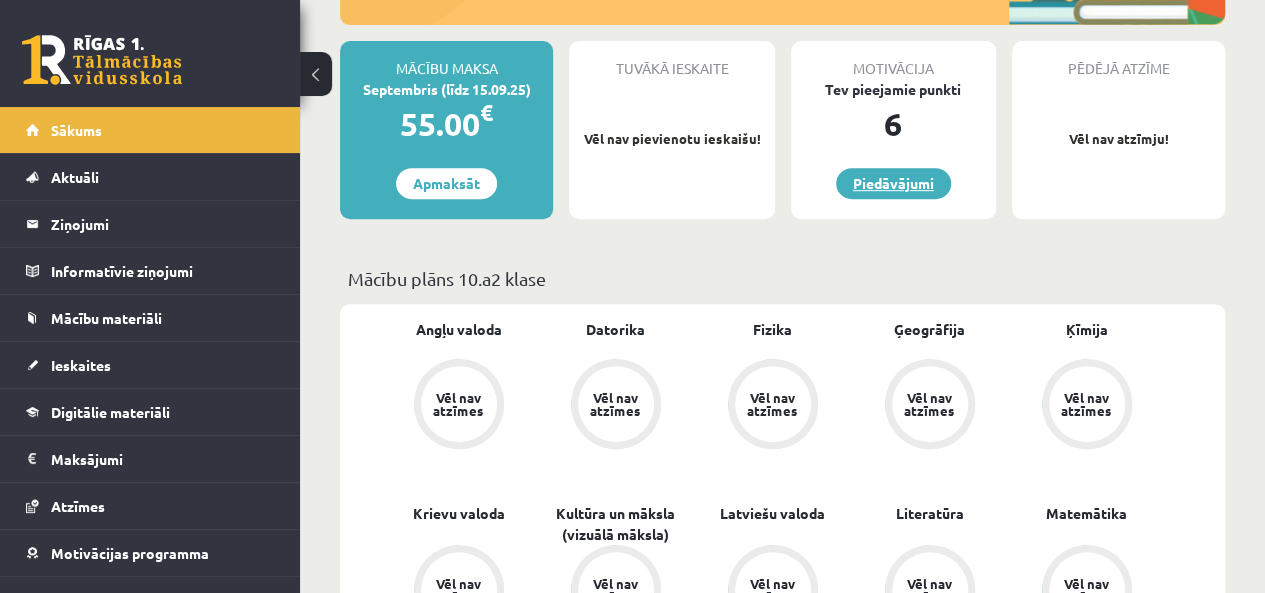 click on "Piedāvājumi" at bounding box center (893, 183) 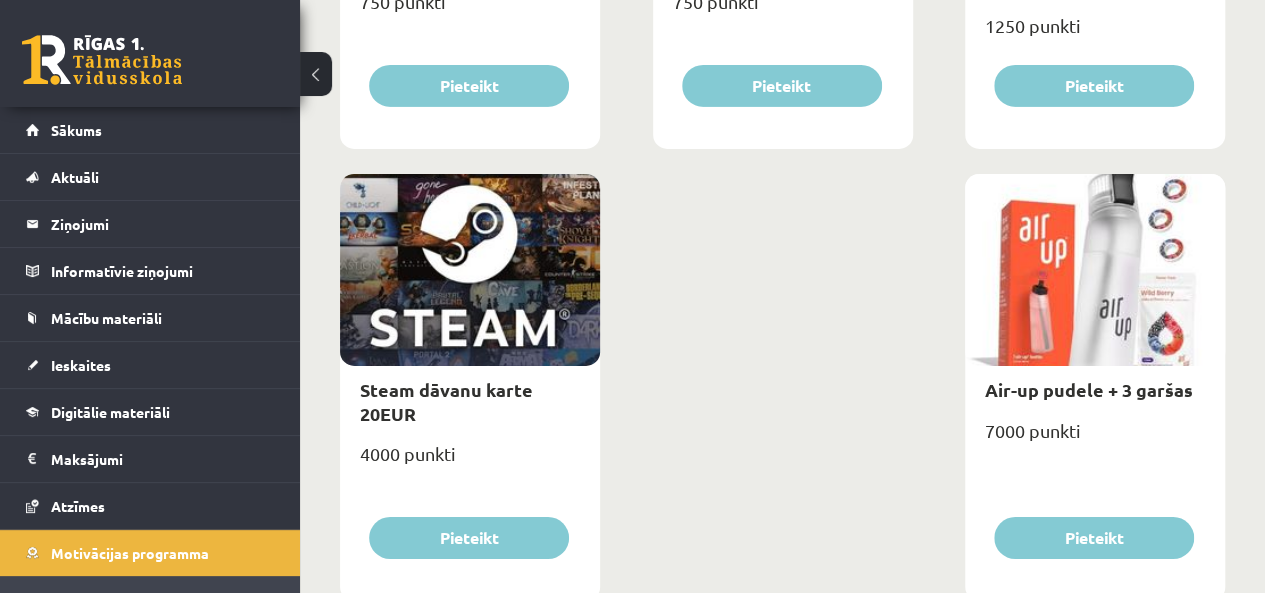 scroll, scrollTop: 3360, scrollLeft: 0, axis: vertical 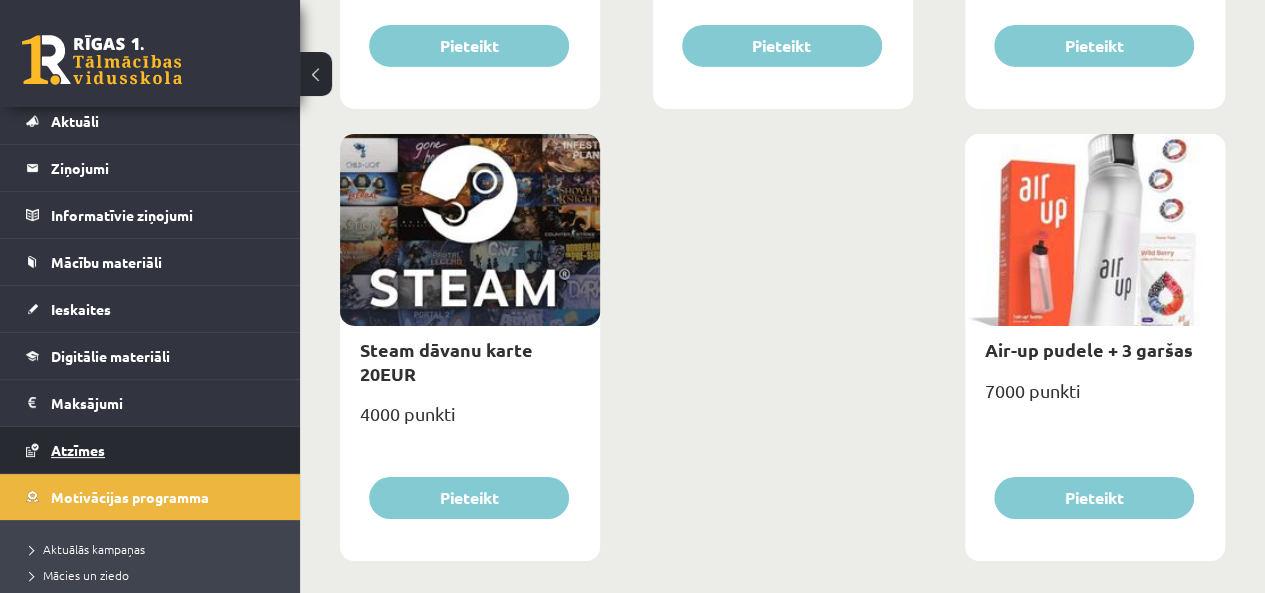 click on "Atzīmes" at bounding box center (150, 450) 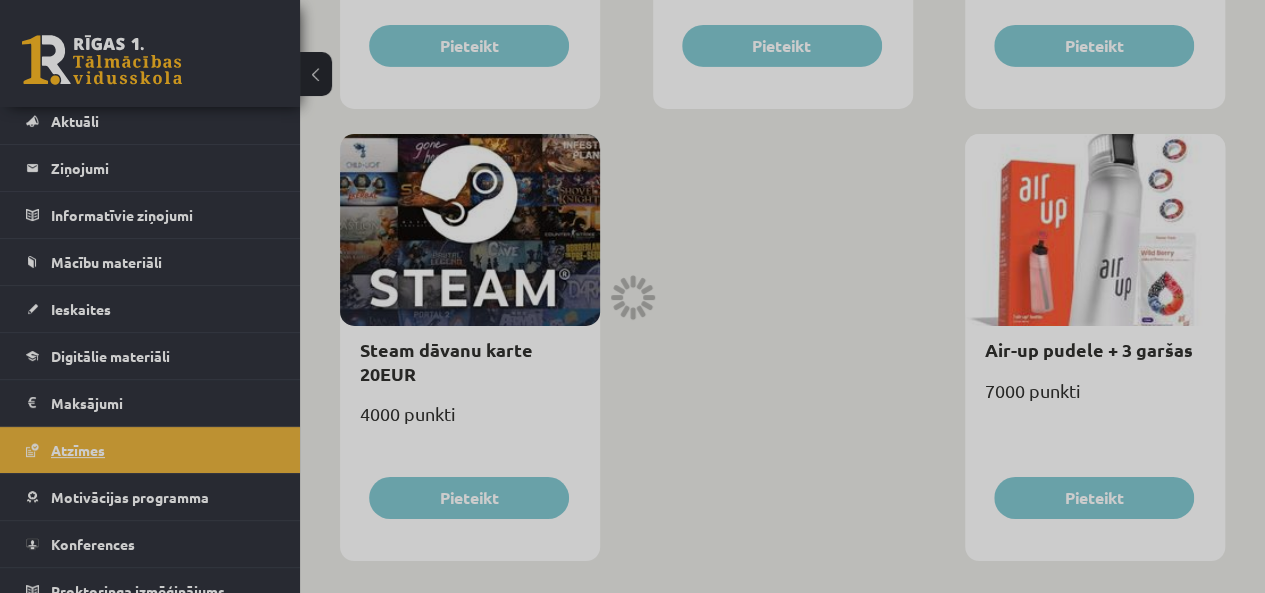 scroll, scrollTop: 2474, scrollLeft: 0, axis: vertical 